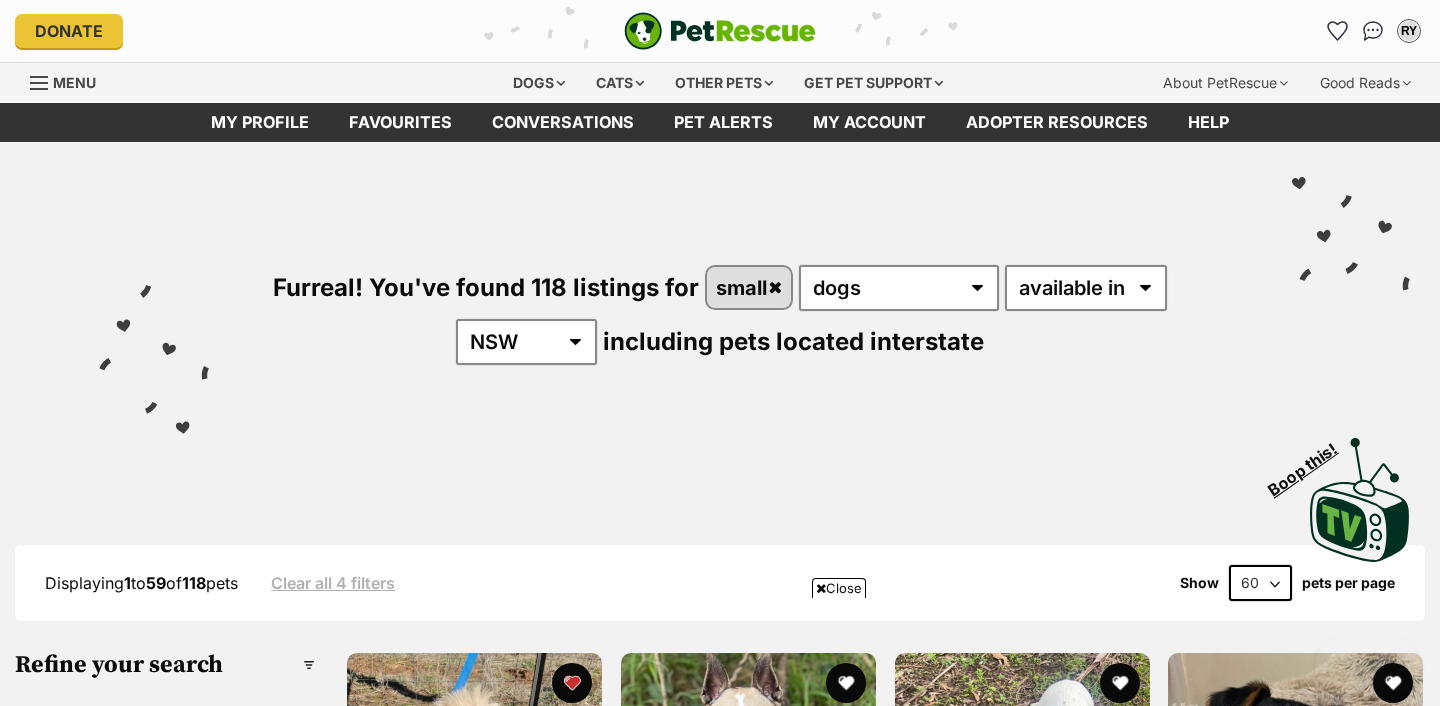 scroll, scrollTop: 1621, scrollLeft: 0, axis: vertical 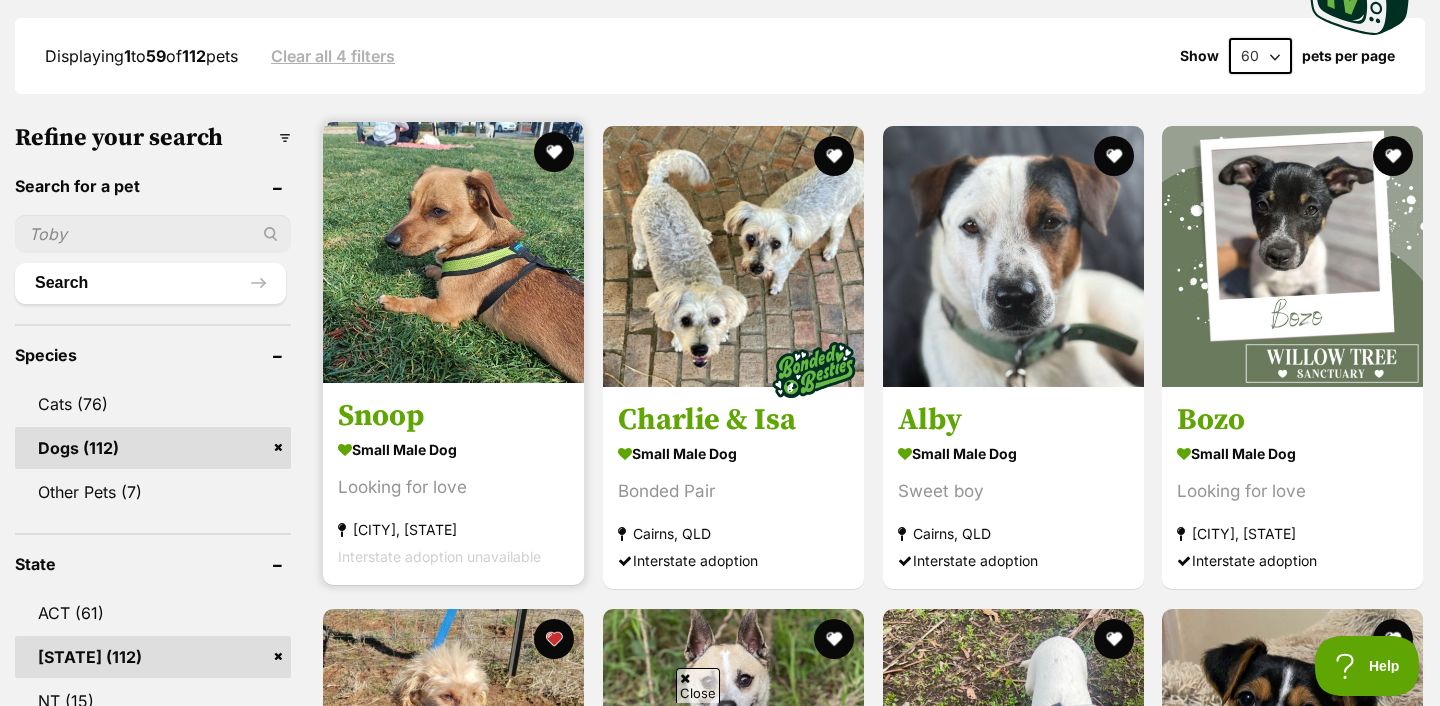 click at bounding box center [453, 252] 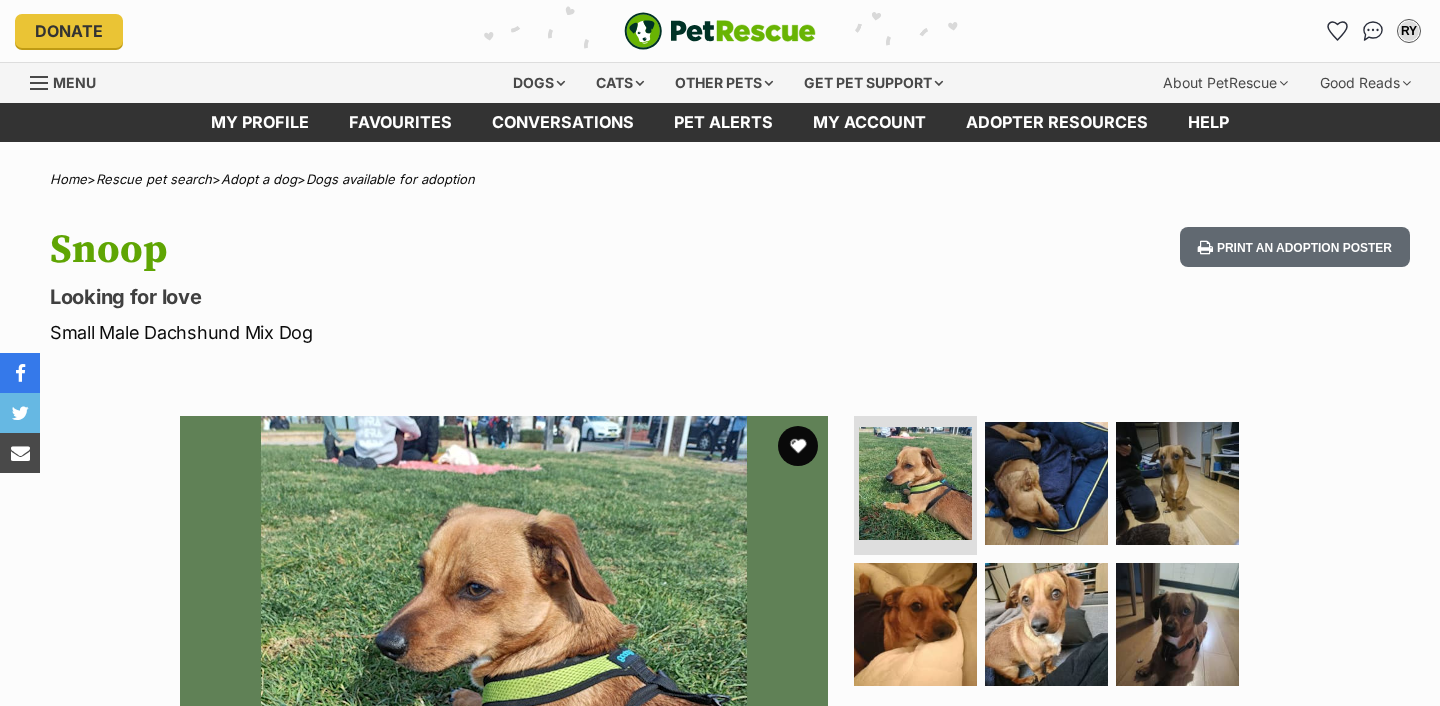 scroll, scrollTop: 0, scrollLeft: 0, axis: both 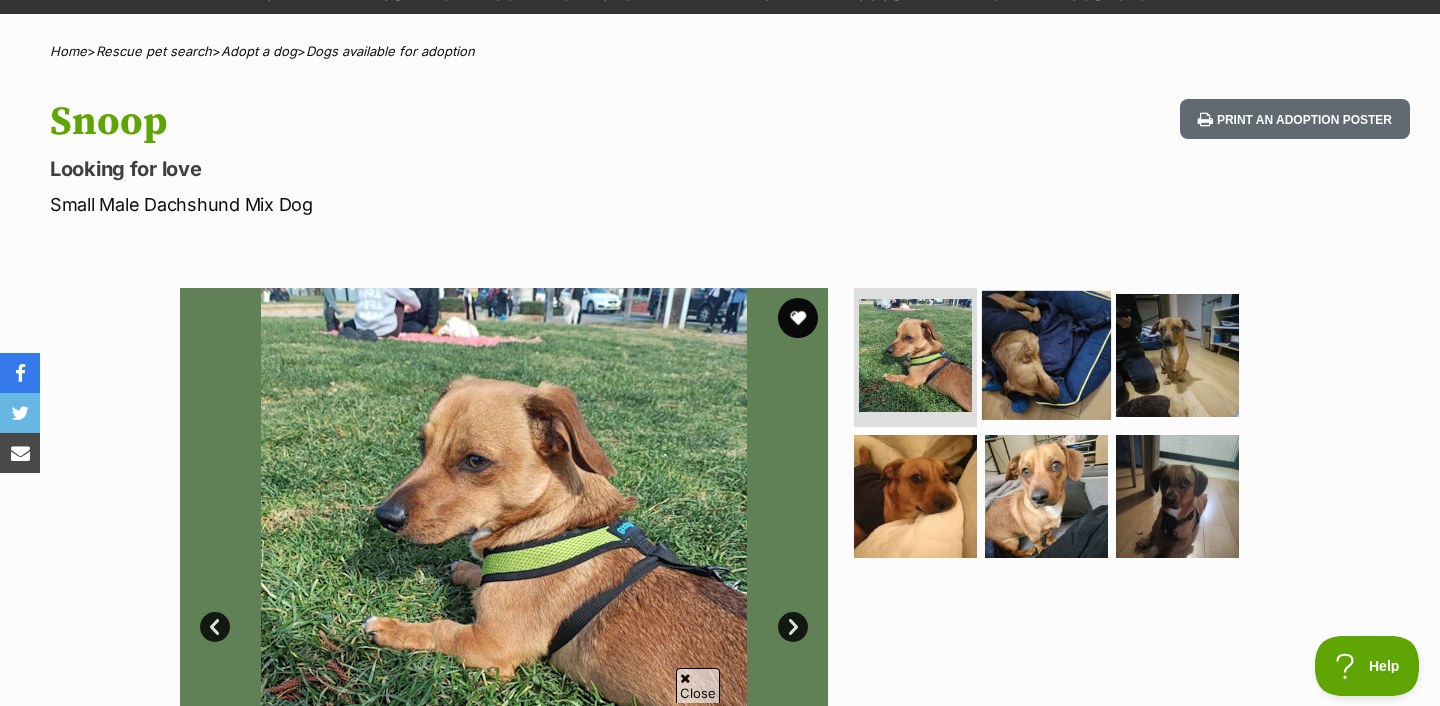 click at bounding box center [1046, 354] 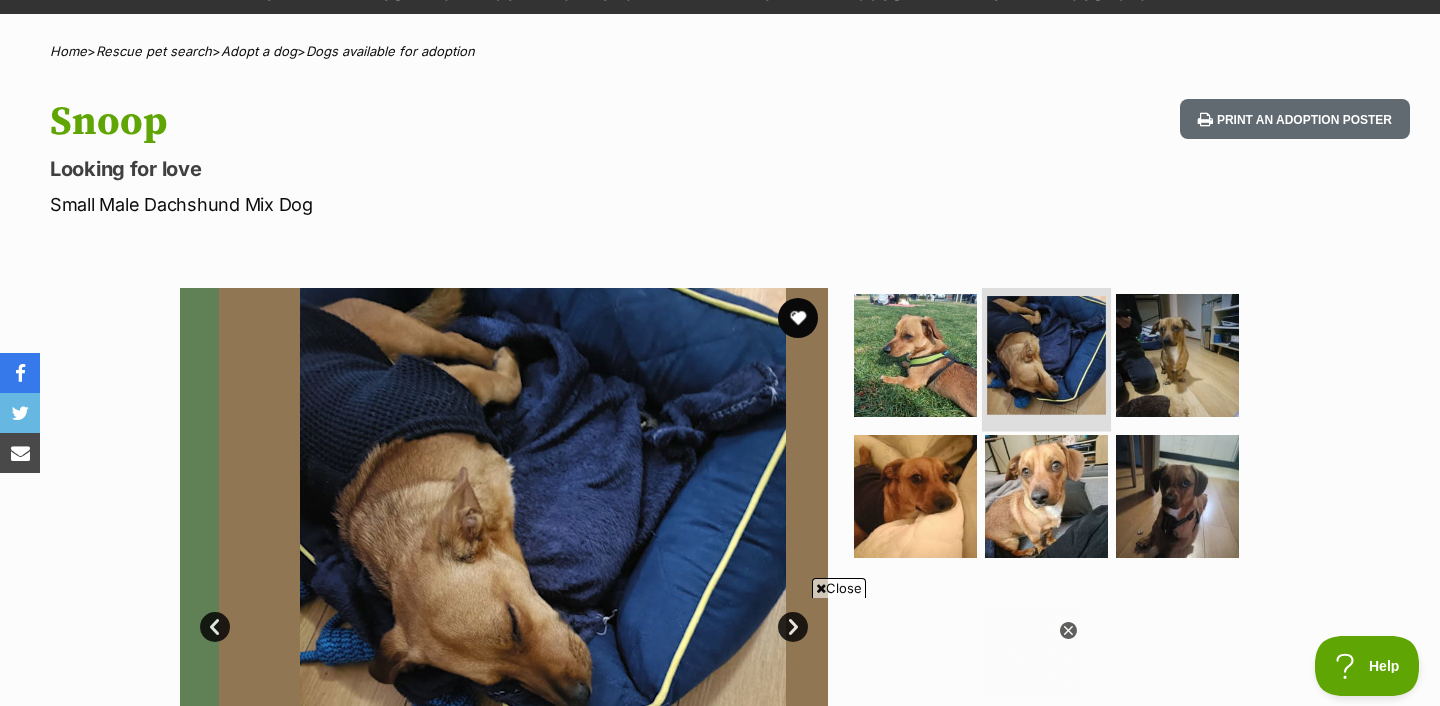 scroll, scrollTop: 0, scrollLeft: 0, axis: both 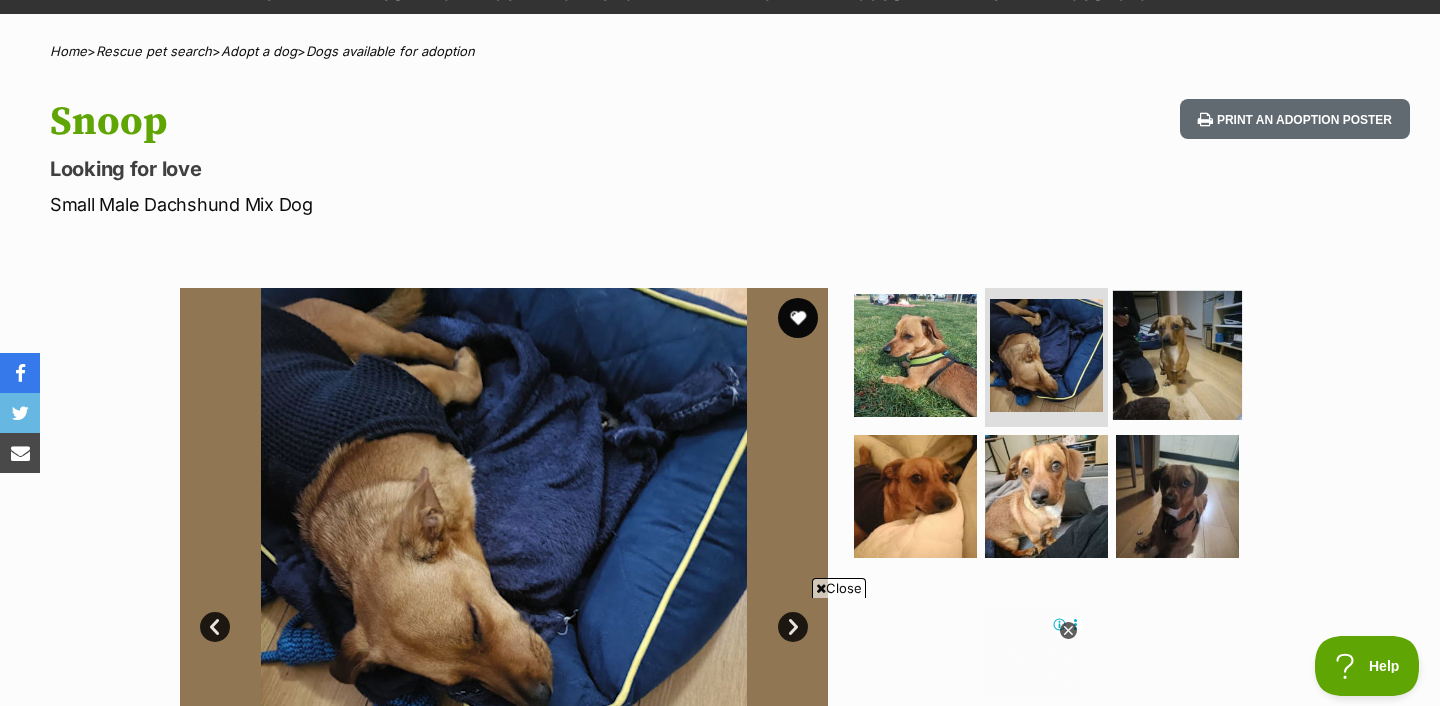 click at bounding box center [1177, 354] 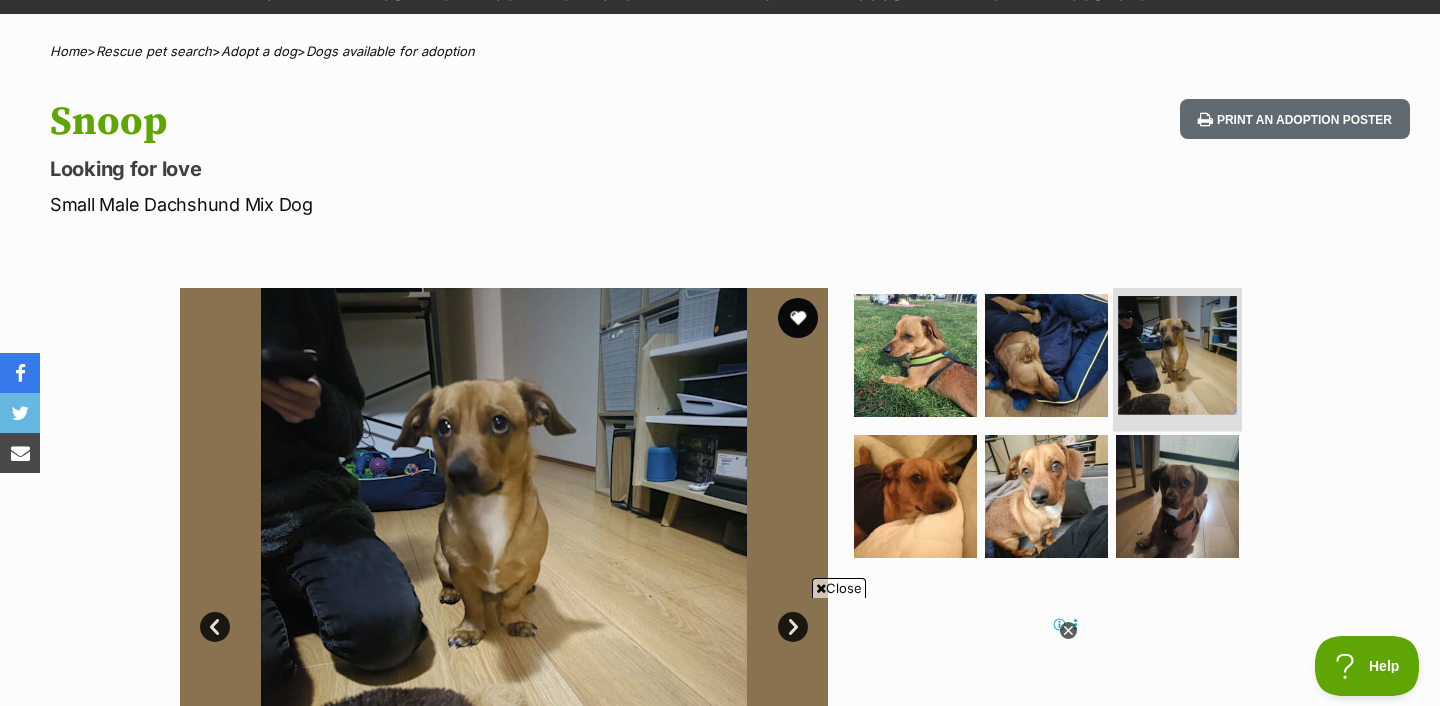 scroll, scrollTop: 276, scrollLeft: 0, axis: vertical 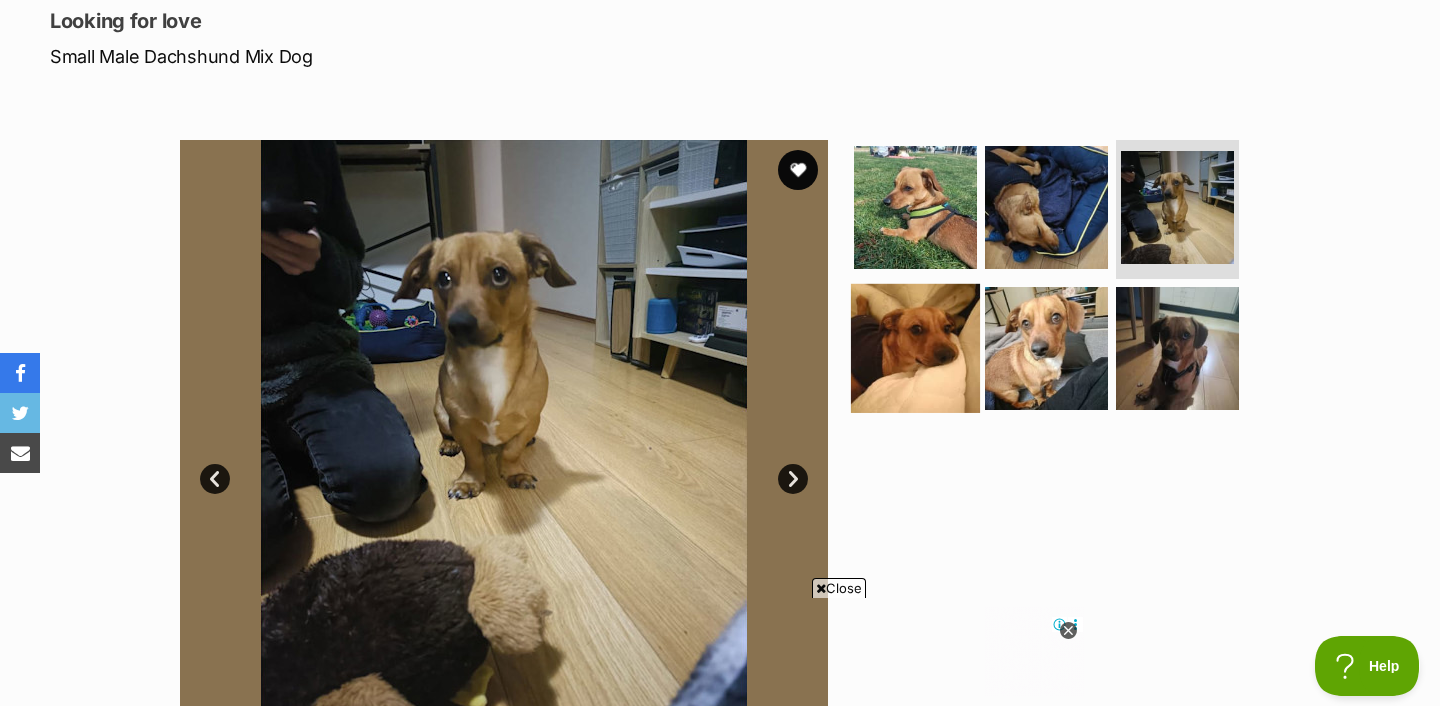 click at bounding box center [915, 348] 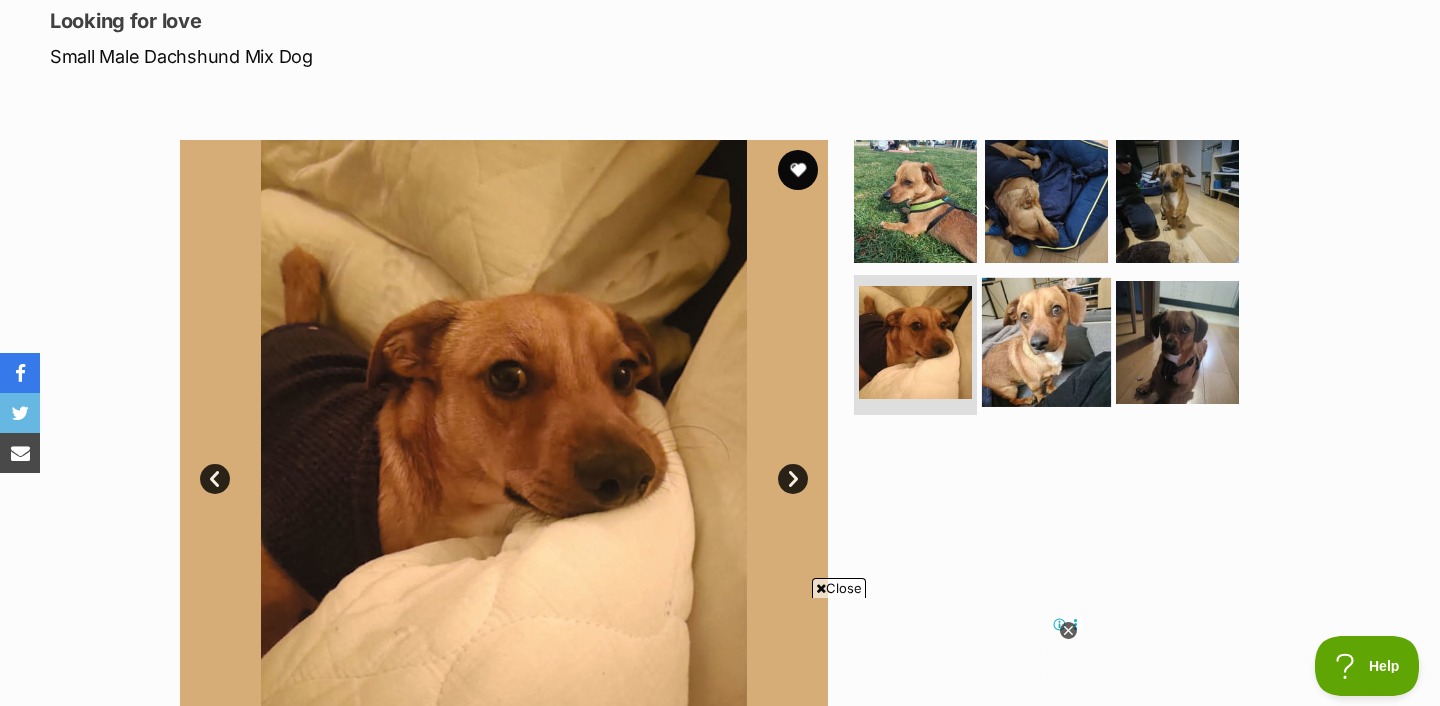 click at bounding box center (1046, 342) 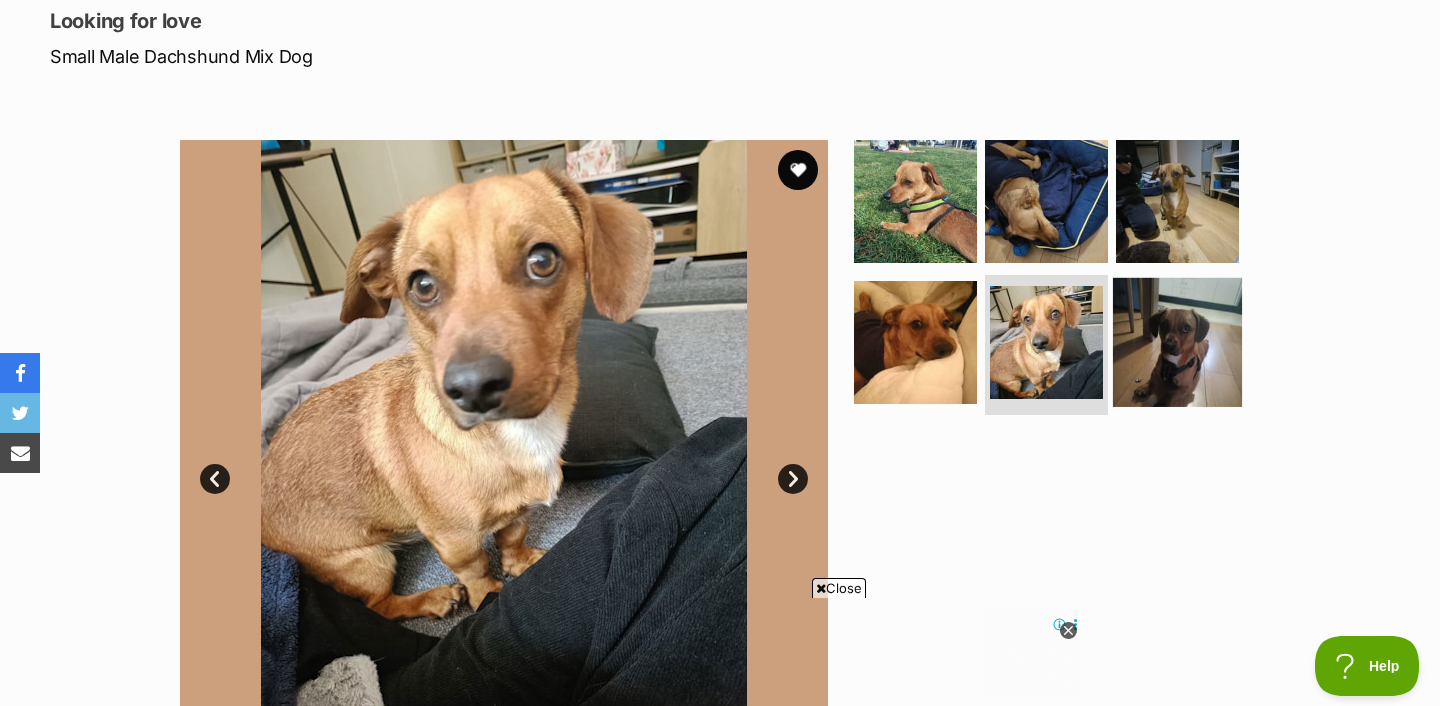 click at bounding box center [1177, 342] 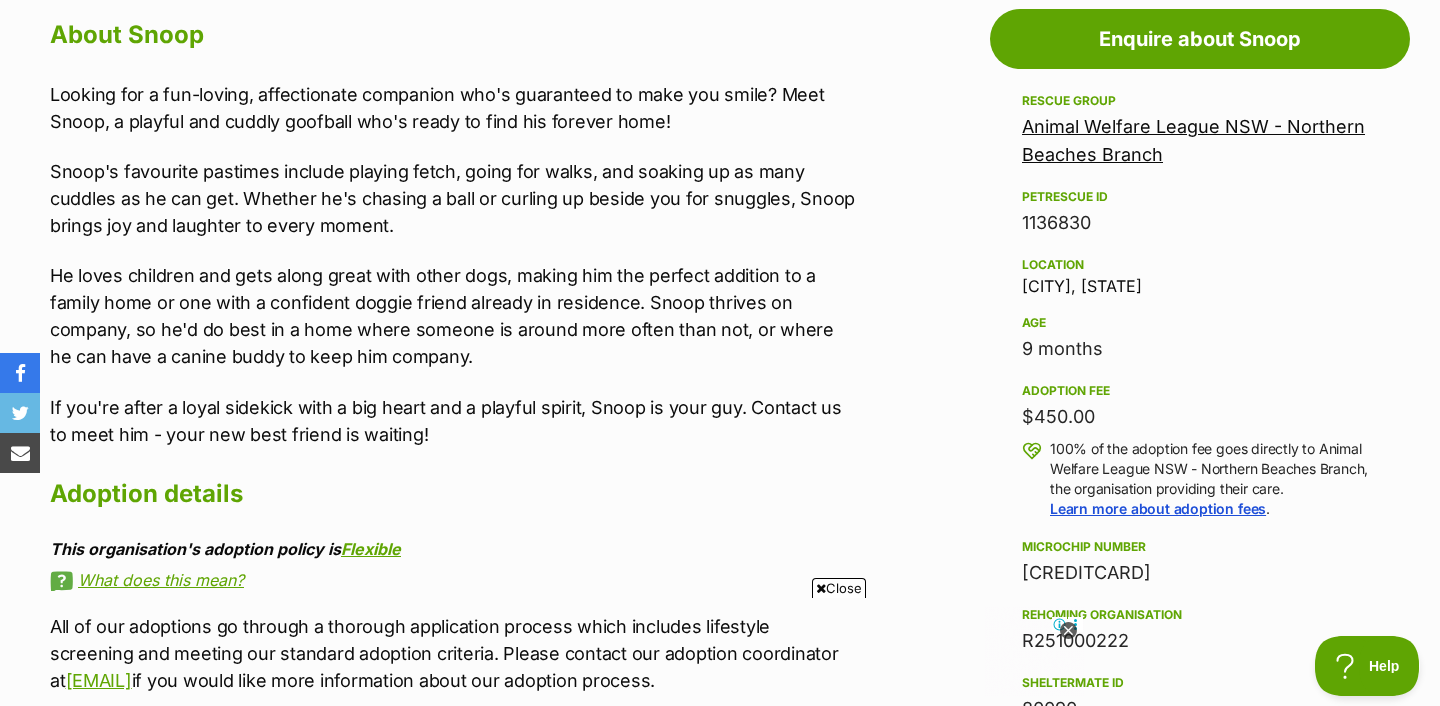 scroll, scrollTop: 1117, scrollLeft: 0, axis: vertical 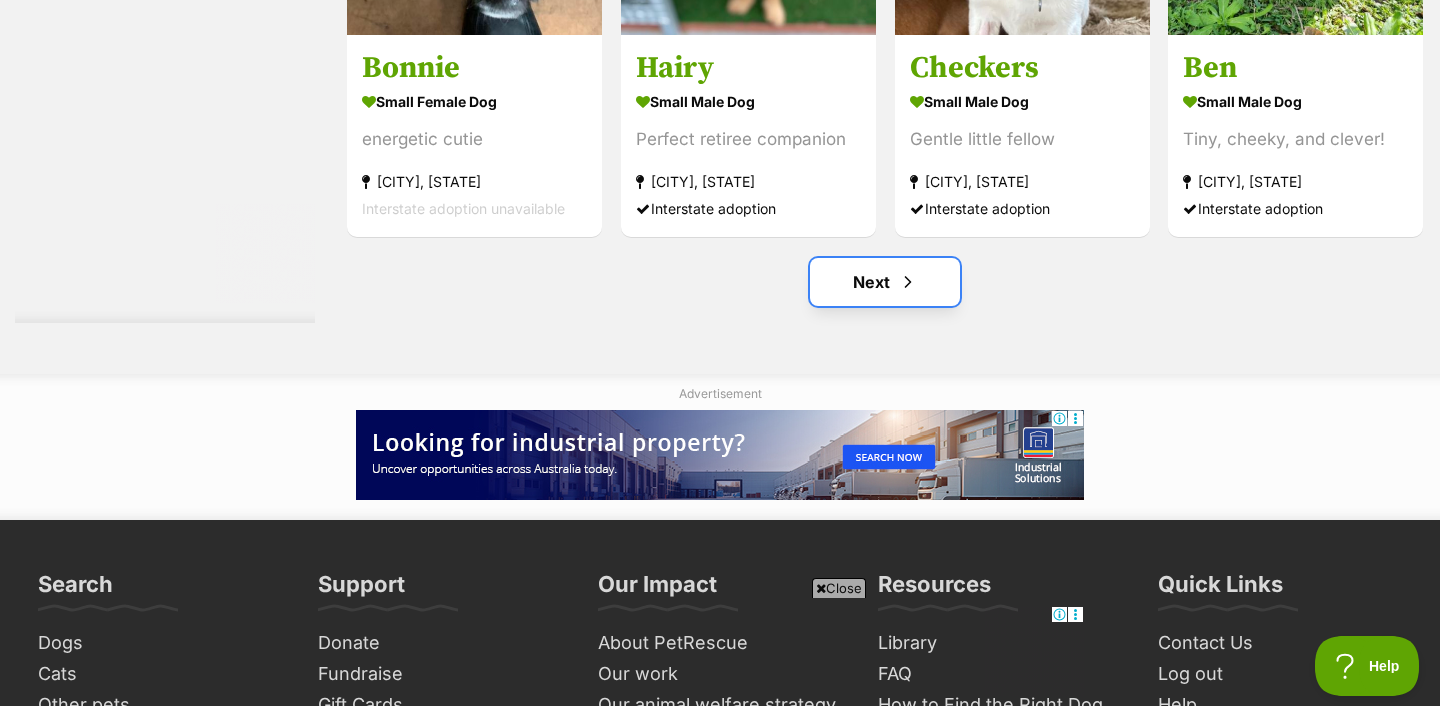 click on "Next" at bounding box center [885, 282] 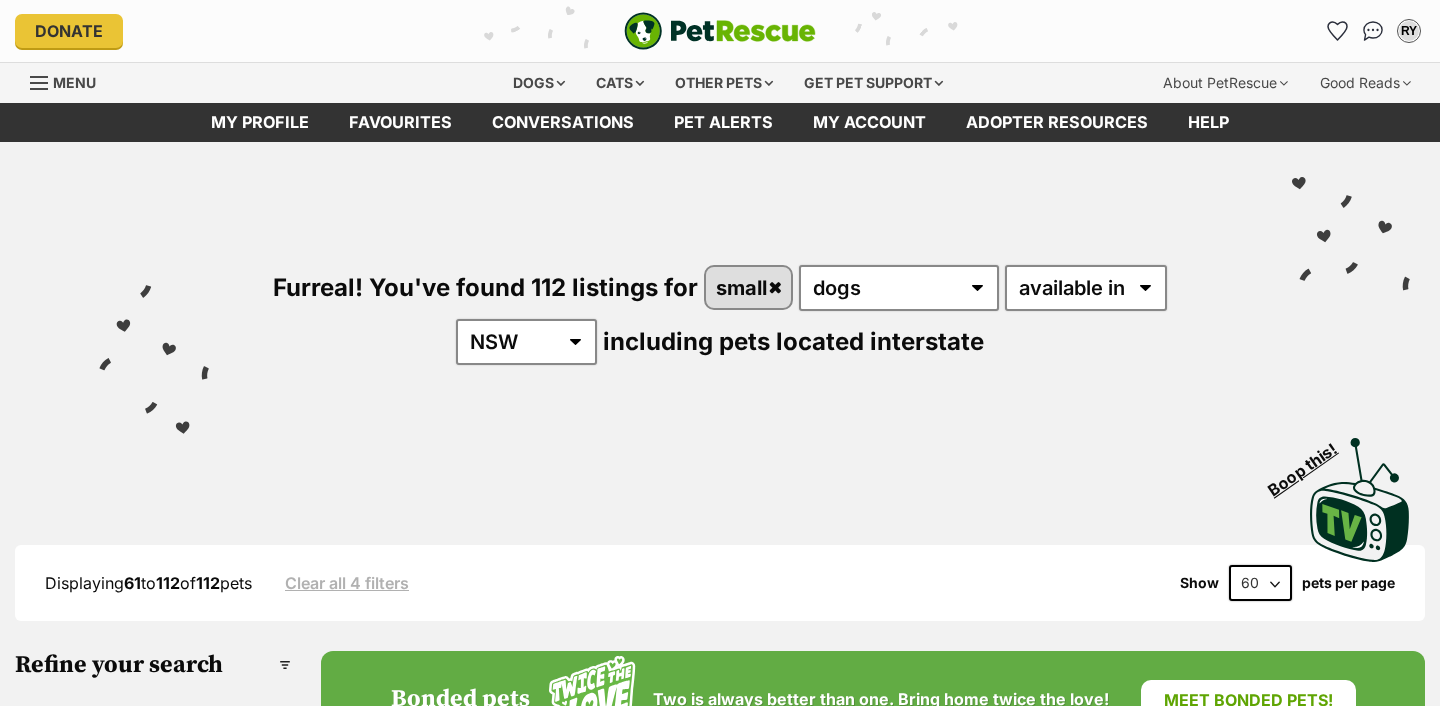 scroll, scrollTop: 0, scrollLeft: 0, axis: both 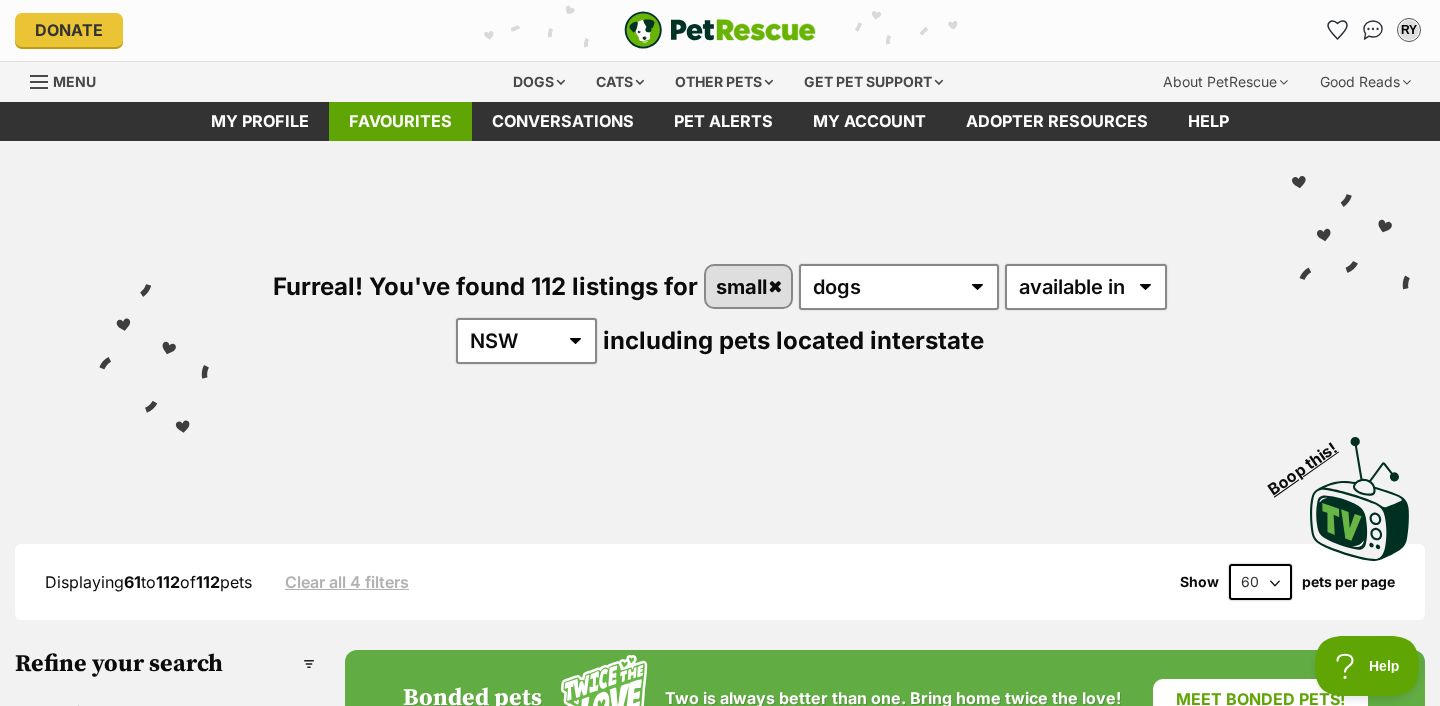 click on "Favourites" at bounding box center [400, 121] 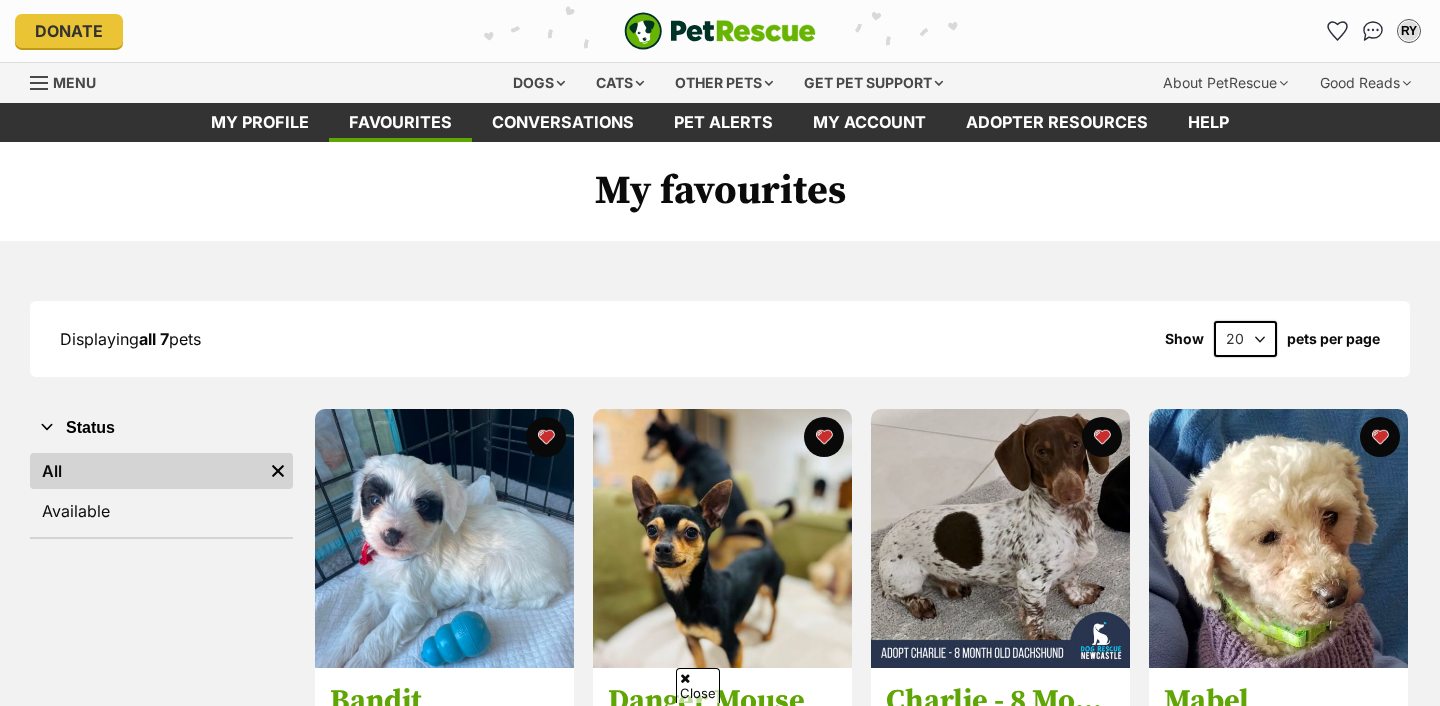 scroll, scrollTop: 83, scrollLeft: 0, axis: vertical 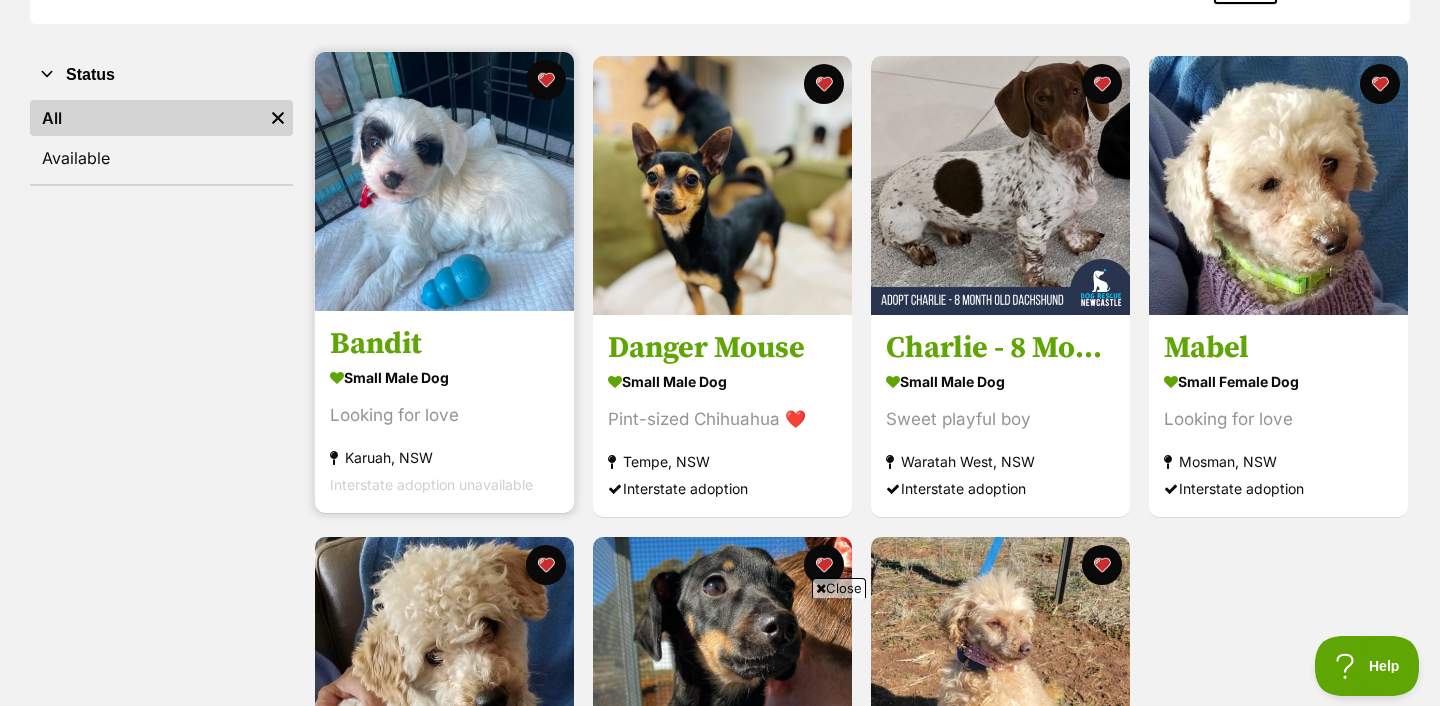 click at bounding box center [444, 181] 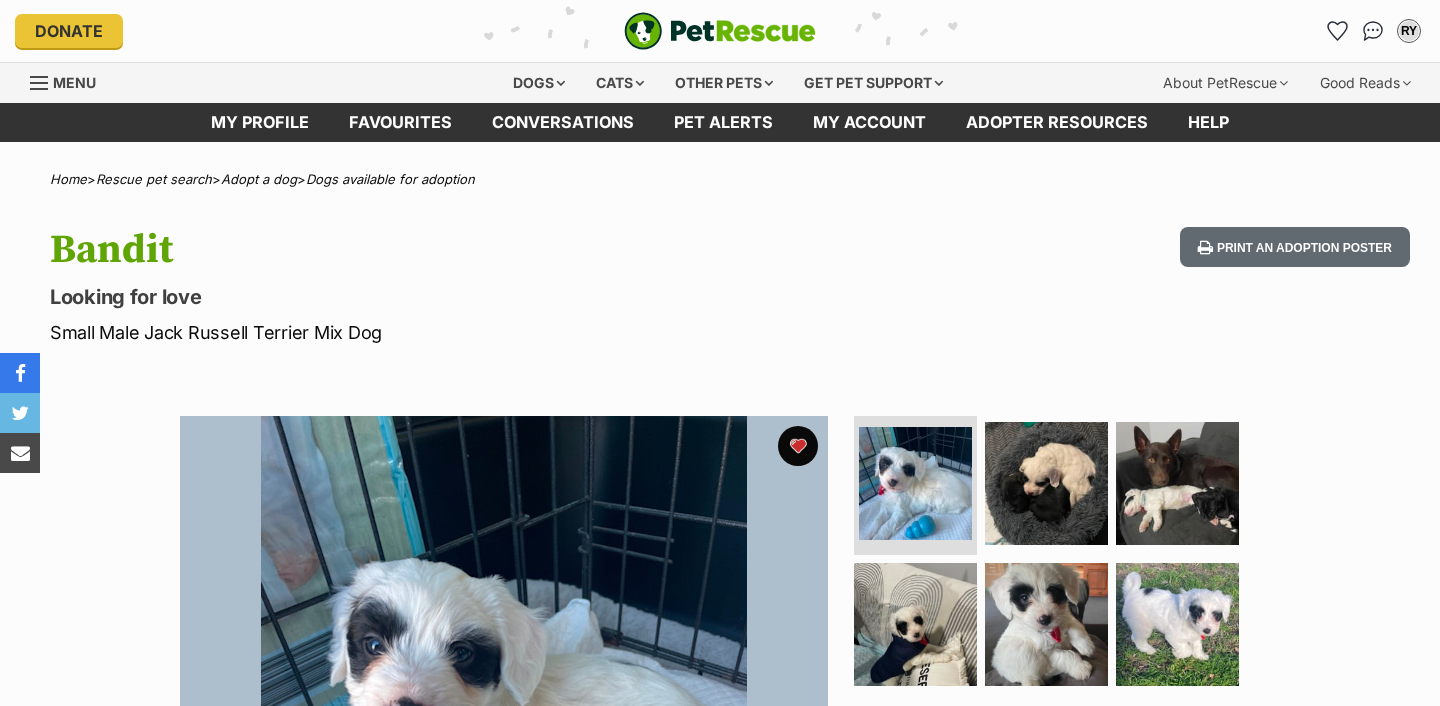 scroll, scrollTop: 0, scrollLeft: 0, axis: both 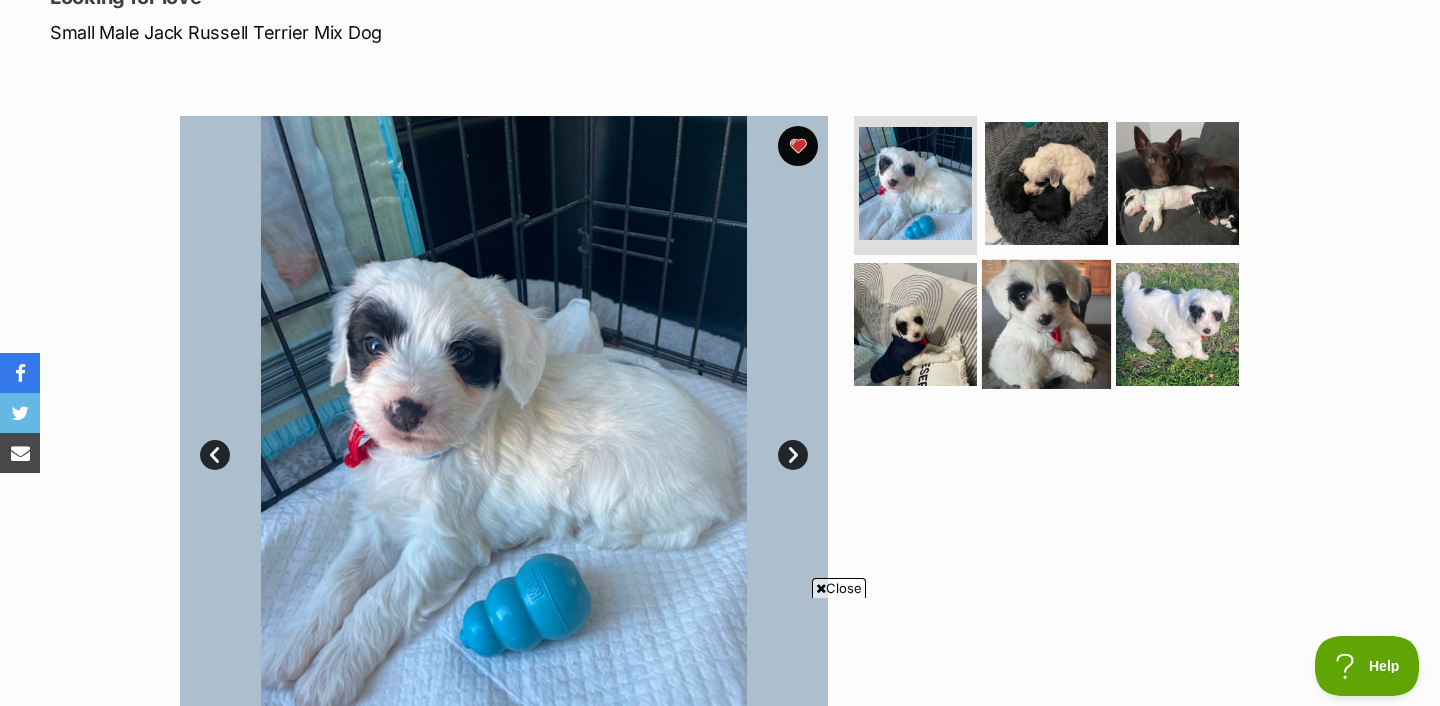 click at bounding box center [1046, 324] 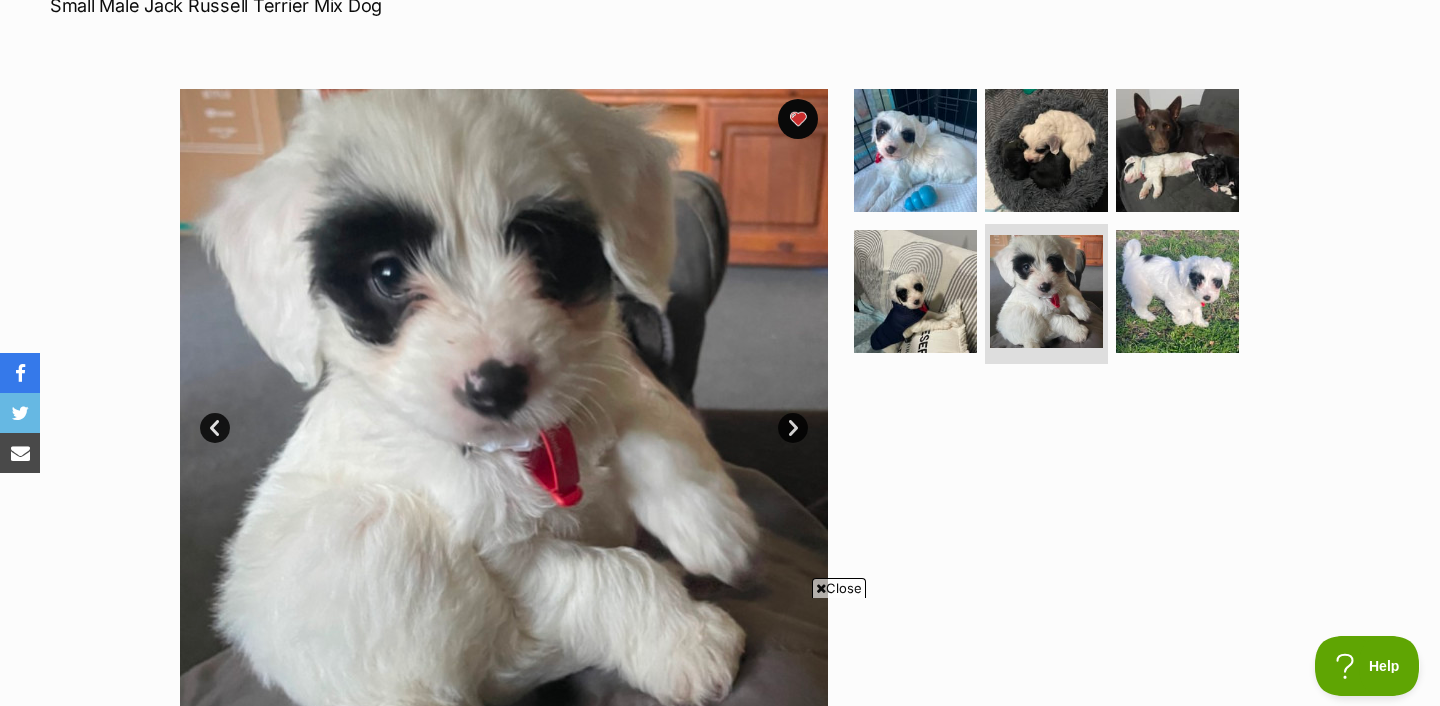 scroll, scrollTop: 328, scrollLeft: 0, axis: vertical 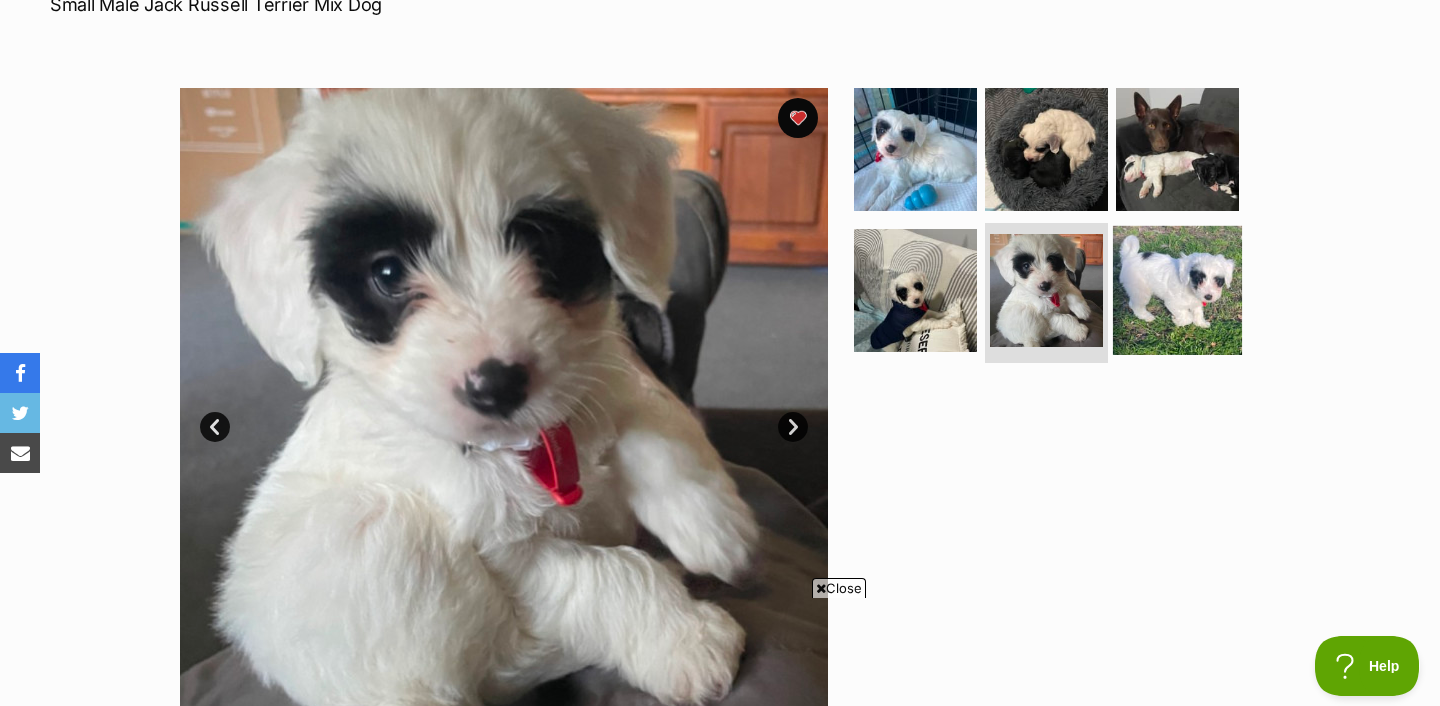 click at bounding box center (1177, 290) 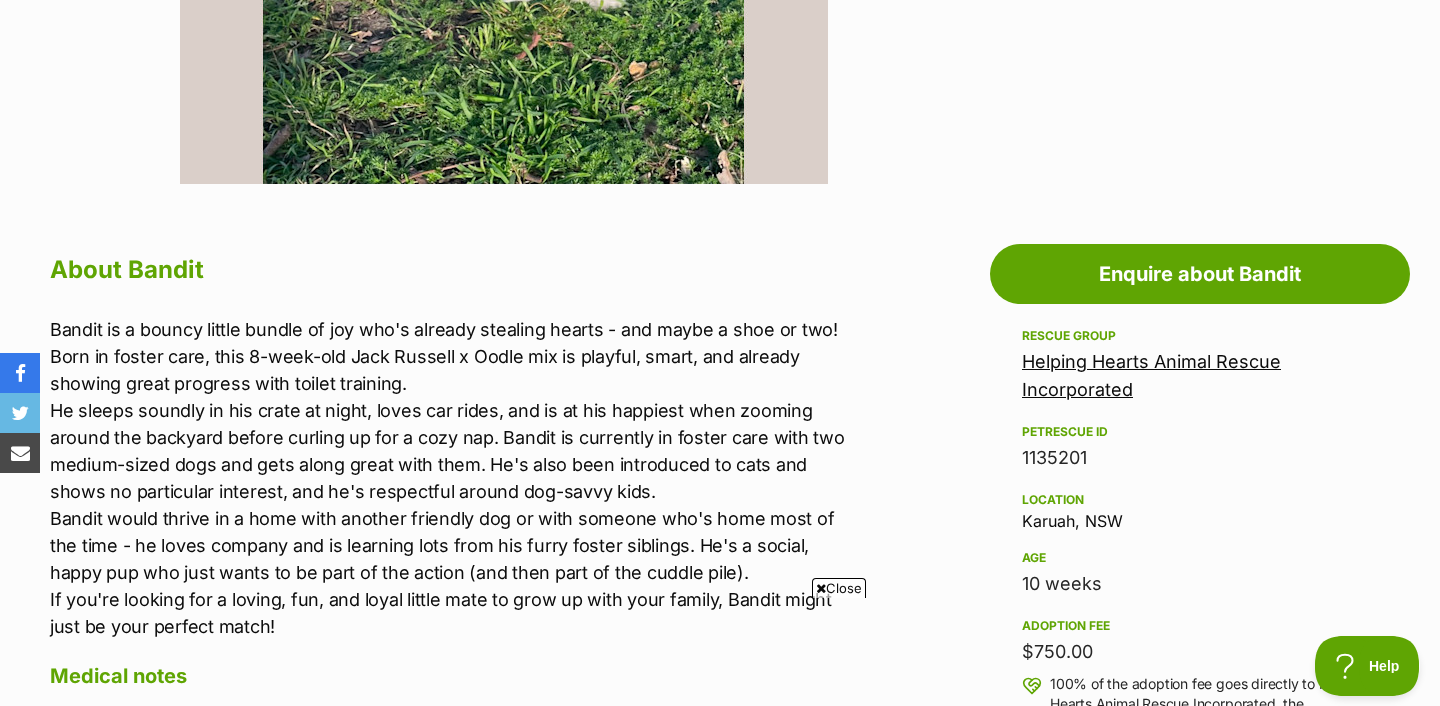 scroll, scrollTop: 941, scrollLeft: 0, axis: vertical 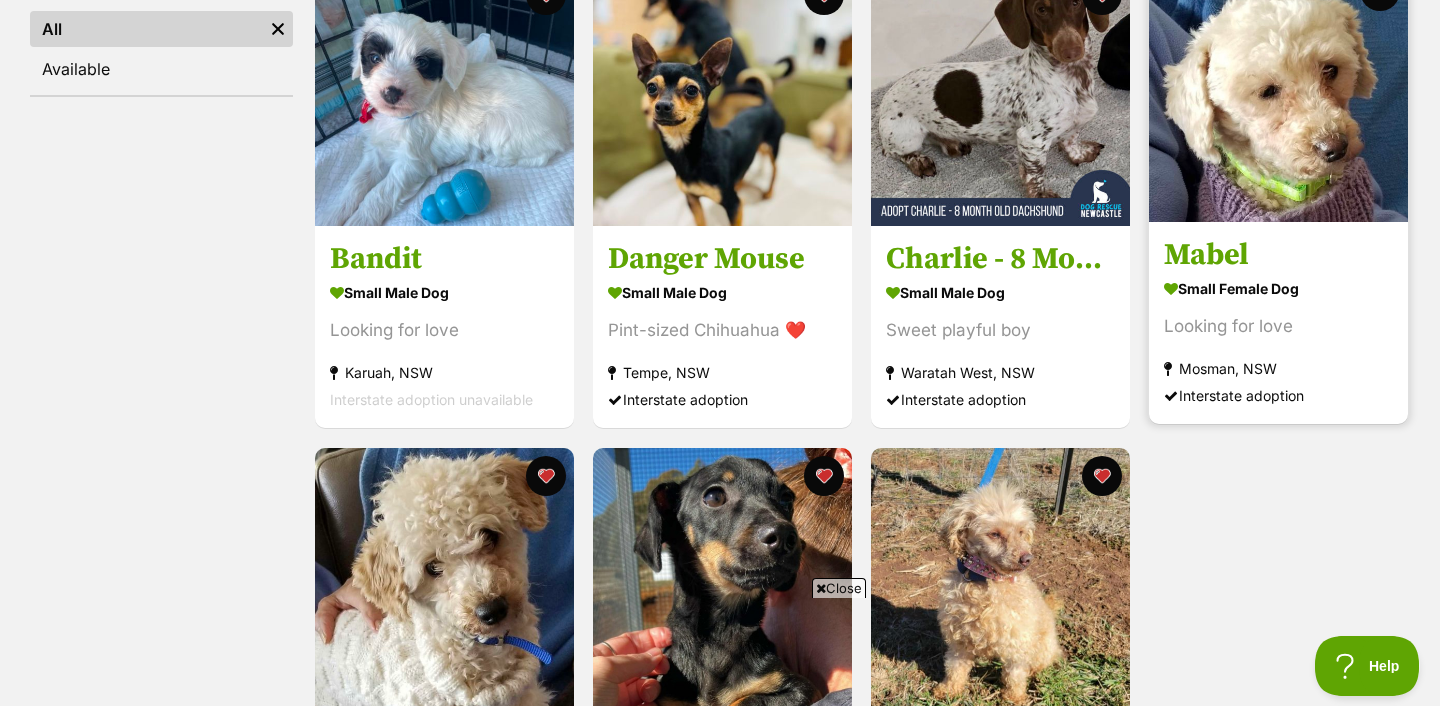 click on "Mabel" at bounding box center (1278, 256) 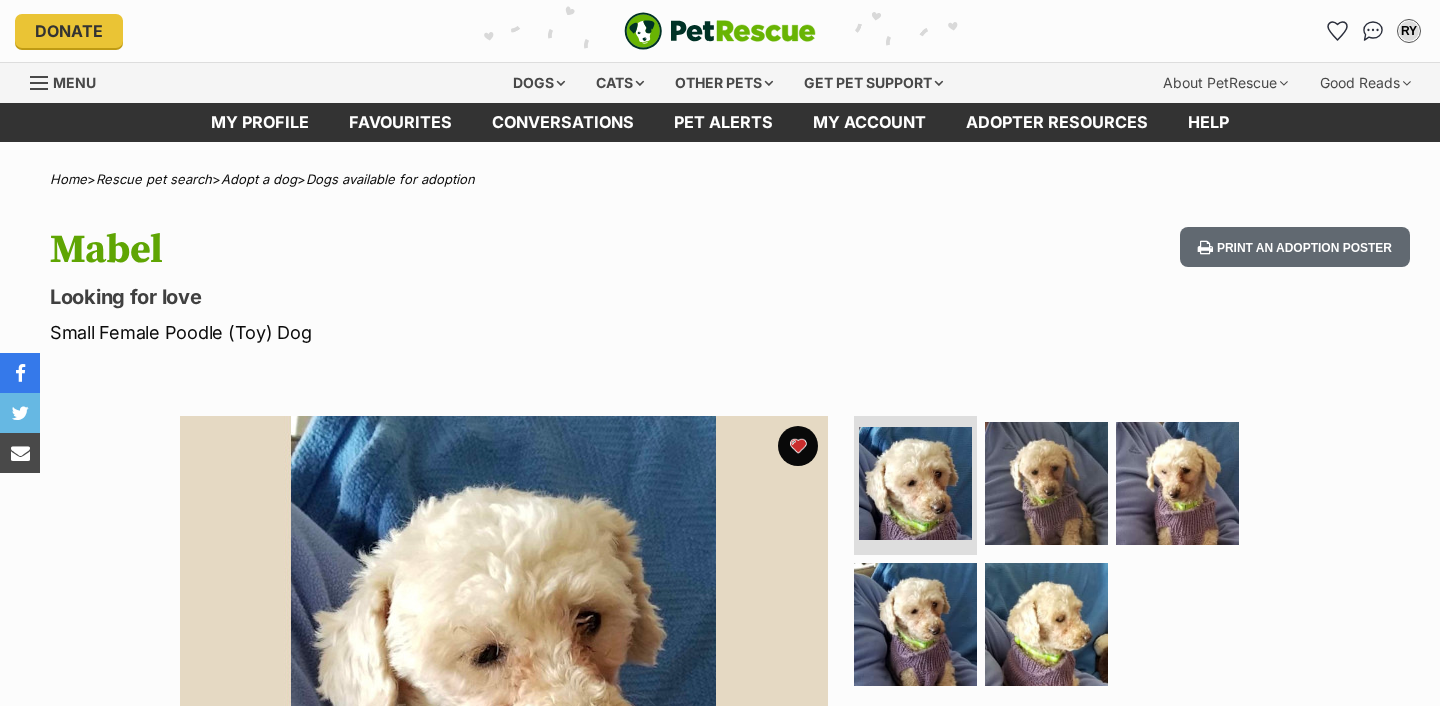 scroll, scrollTop: 0, scrollLeft: 0, axis: both 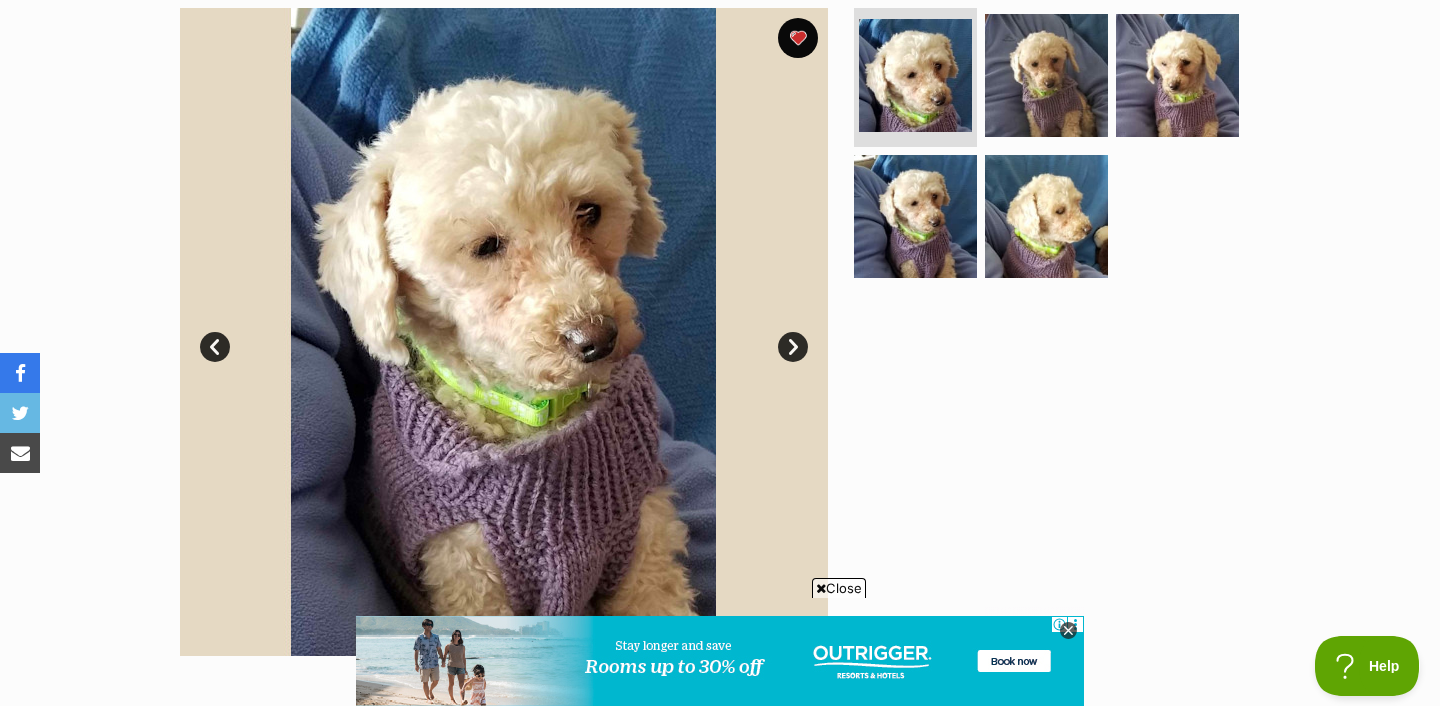 click on "Next" at bounding box center [793, 347] 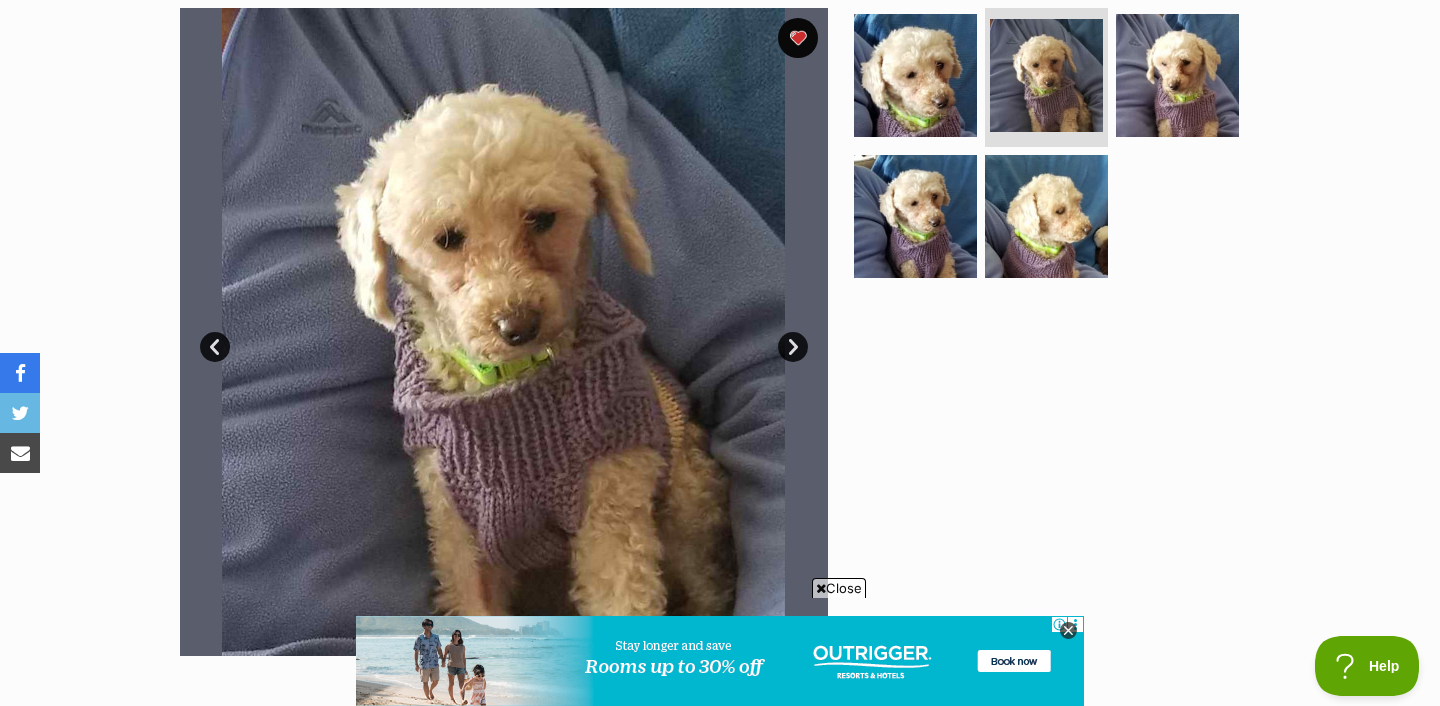 click on "Next" at bounding box center [793, 347] 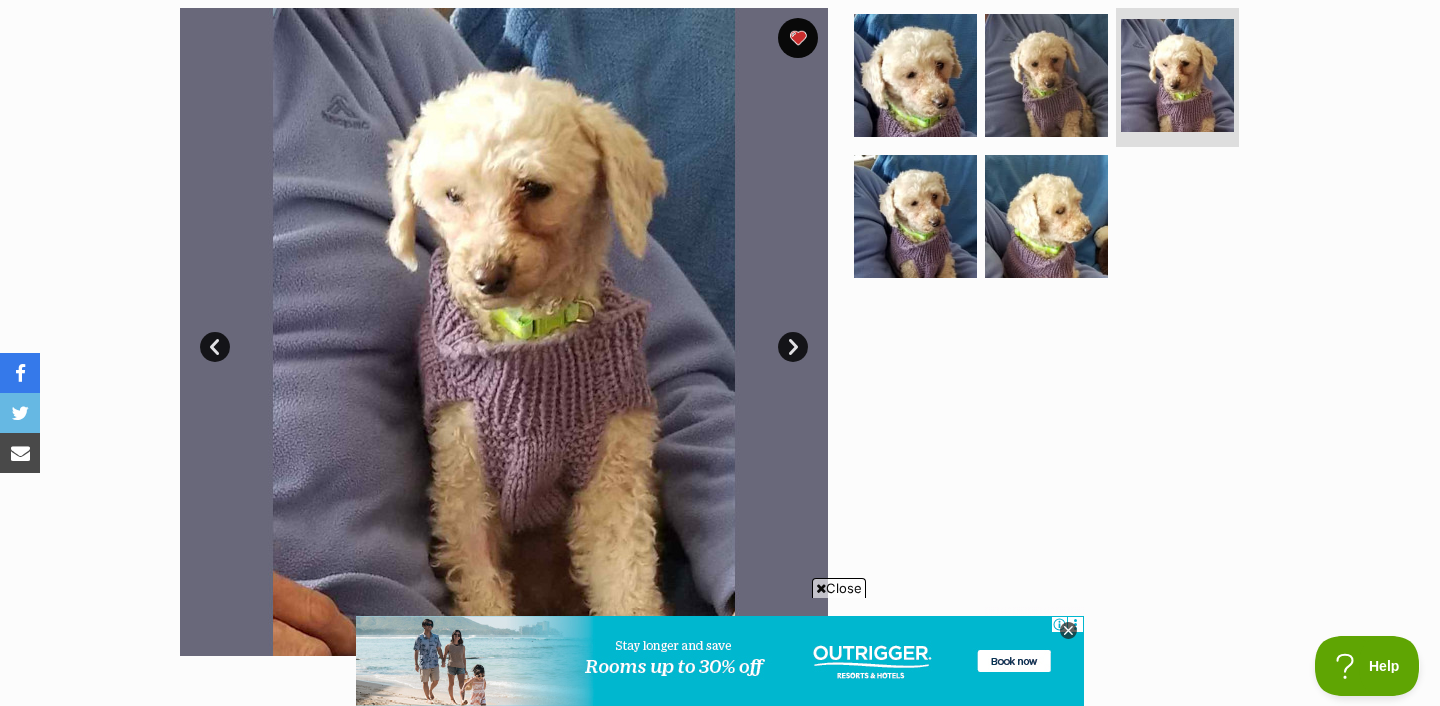click on "Next" at bounding box center (793, 347) 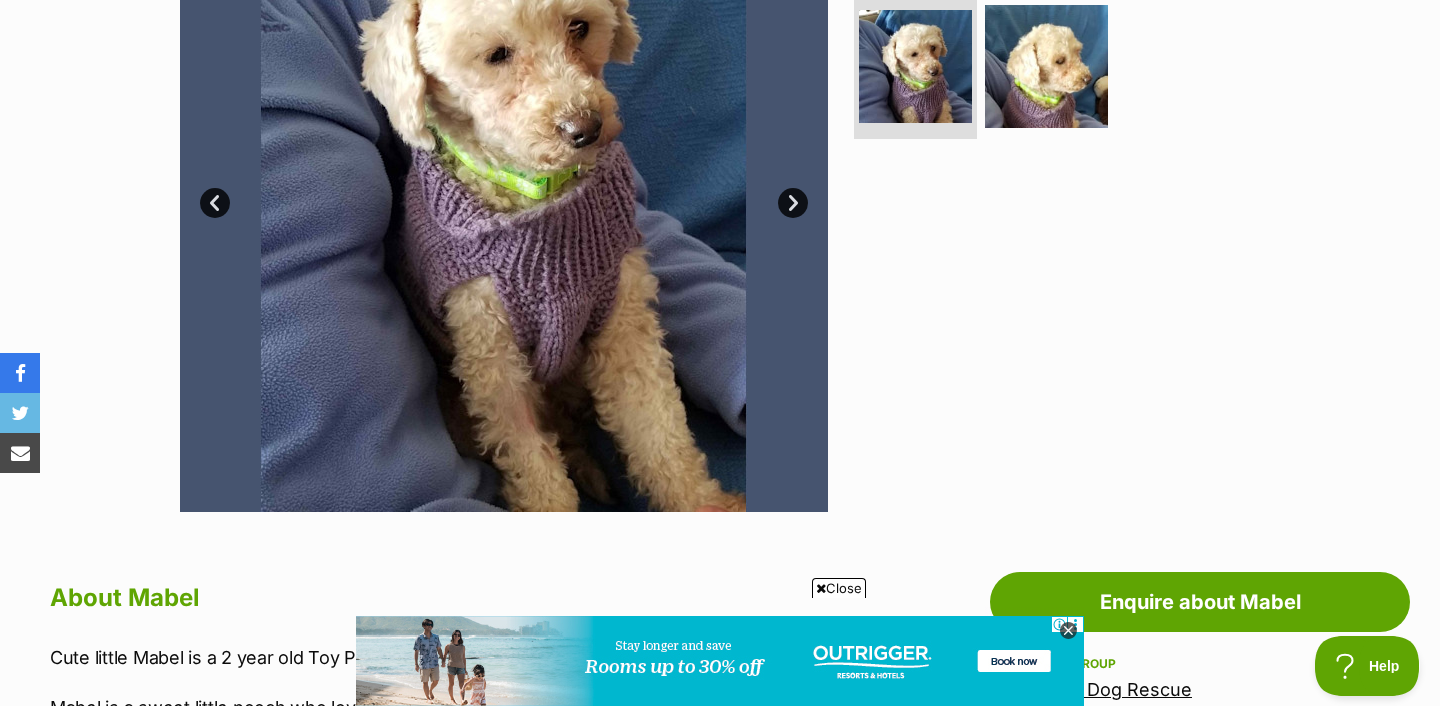 scroll, scrollTop: 37, scrollLeft: 0, axis: vertical 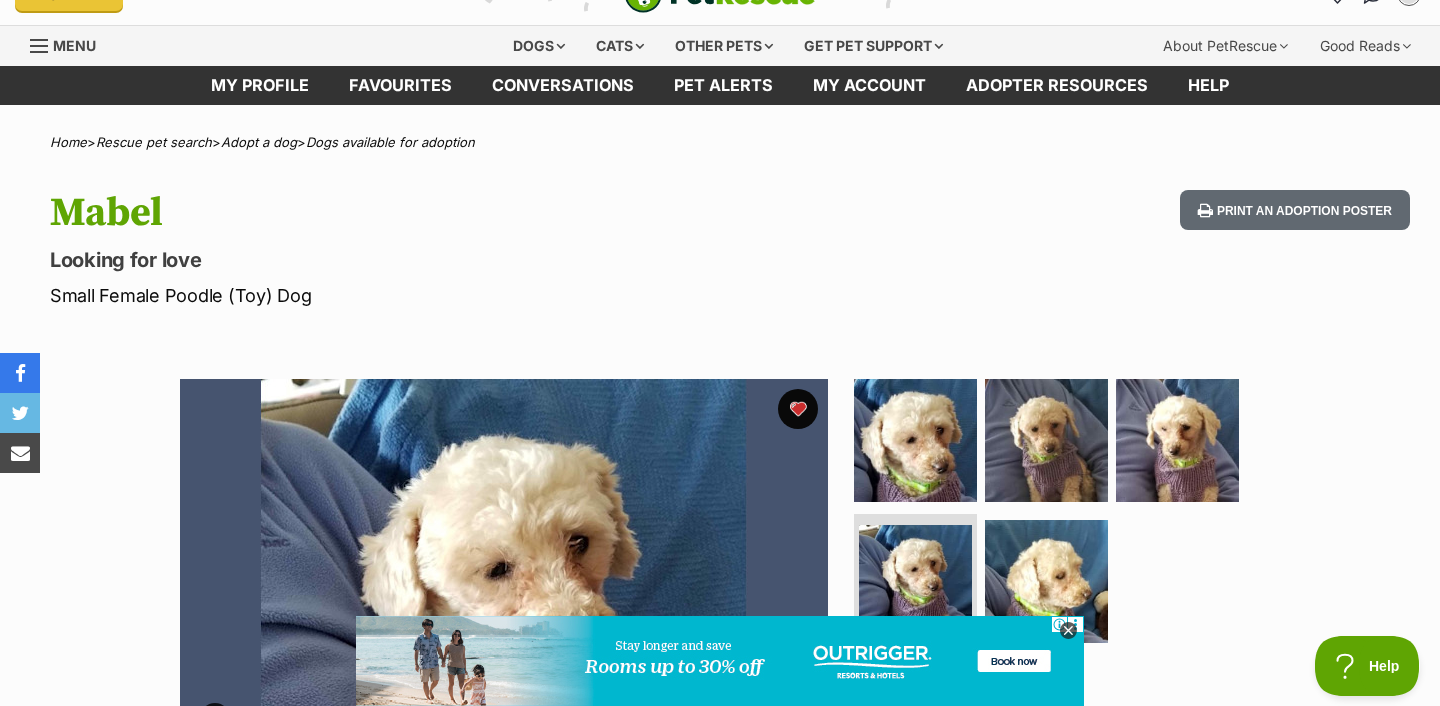 drag, startPoint x: 203, startPoint y: 380, endPoint x: 196, endPoint y: 367, distance: 14.764823 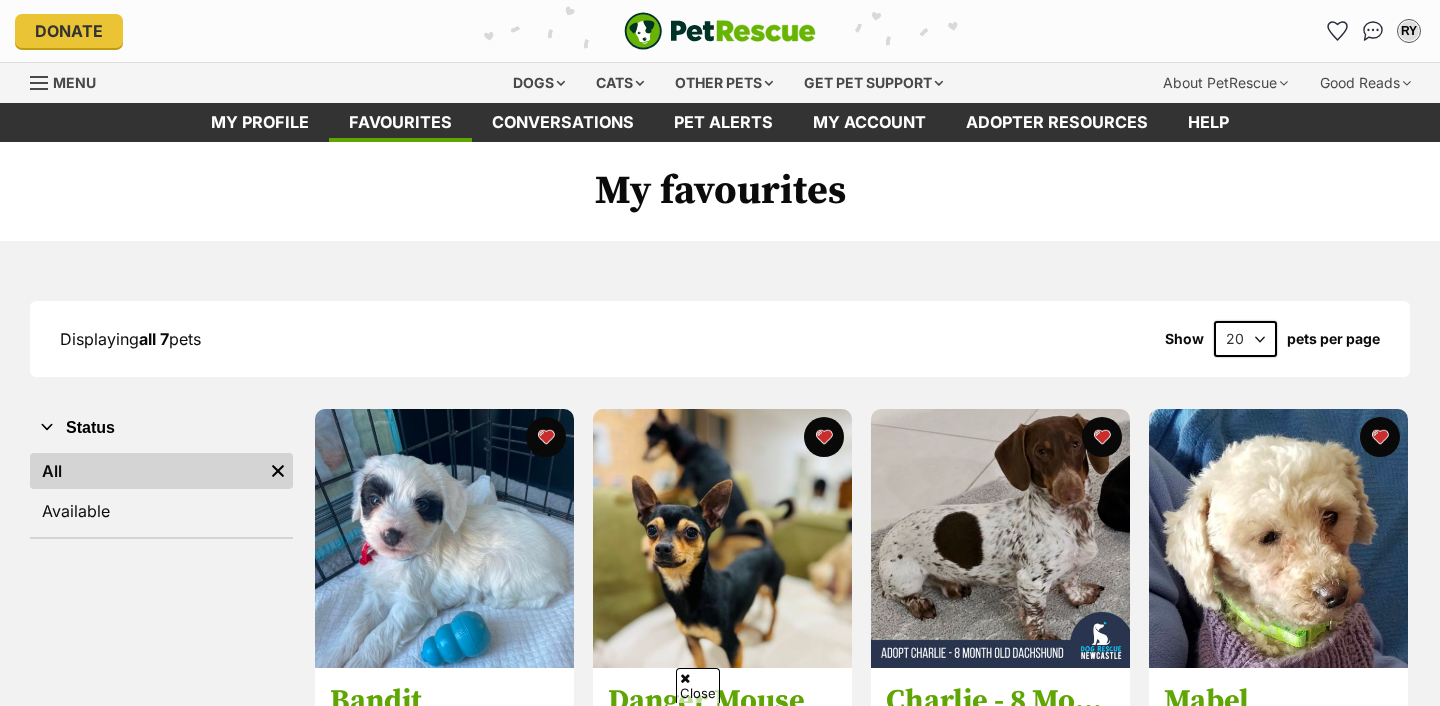 scroll, scrollTop: 442, scrollLeft: 0, axis: vertical 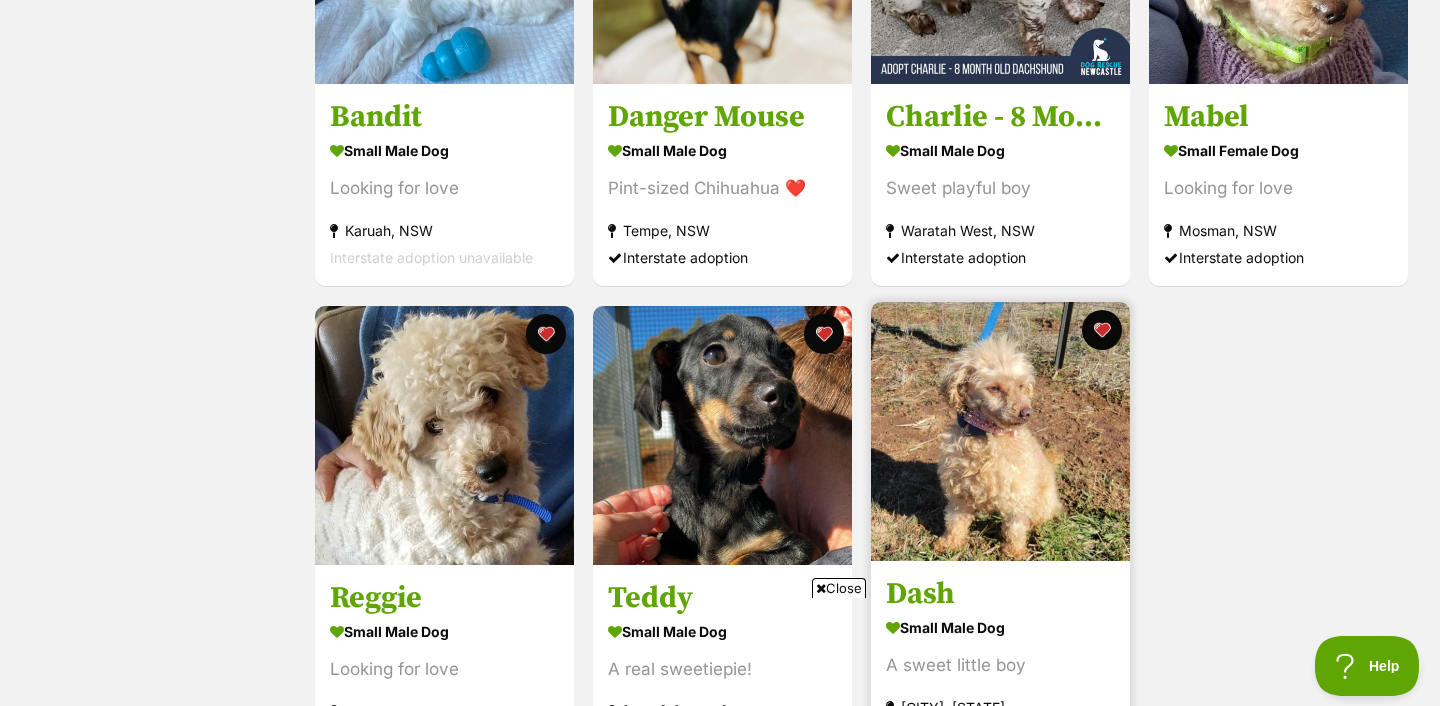 click at bounding box center [1000, 431] 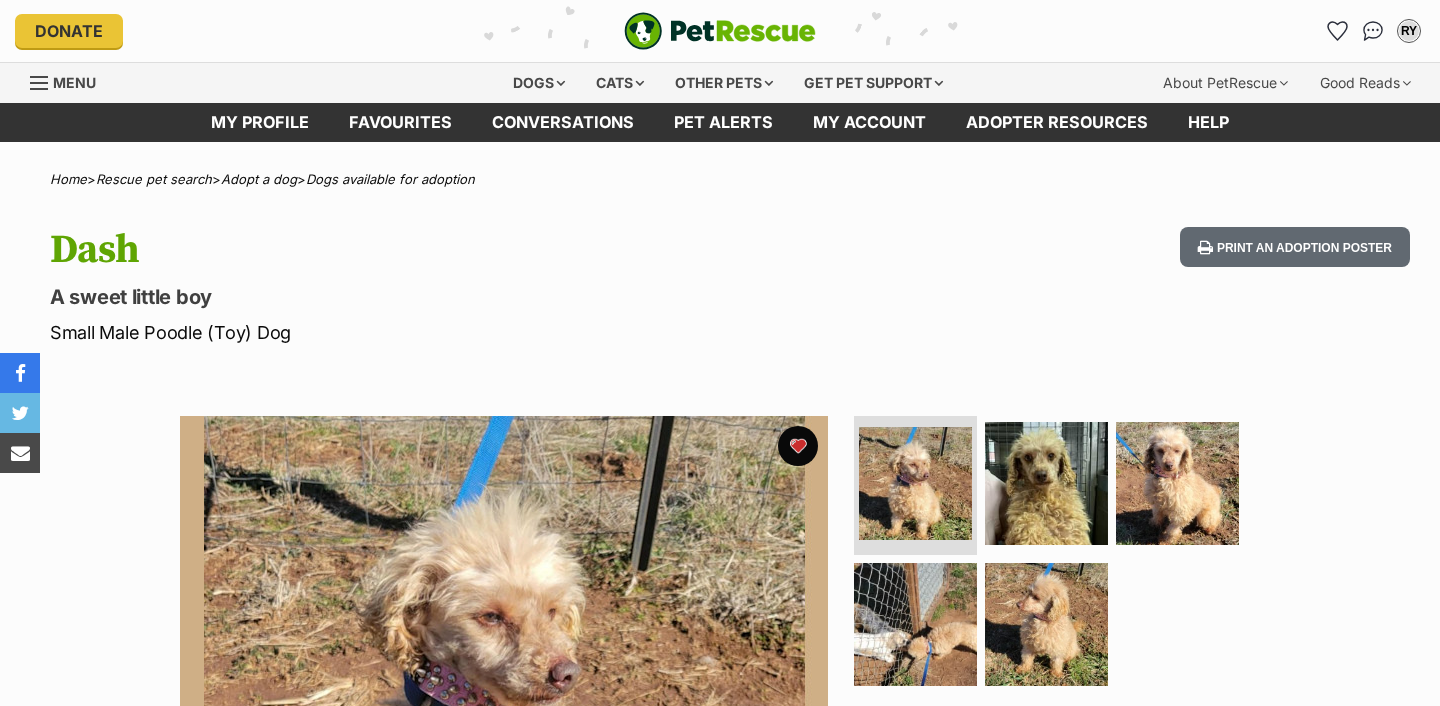 scroll, scrollTop: 0, scrollLeft: 0, axis: both 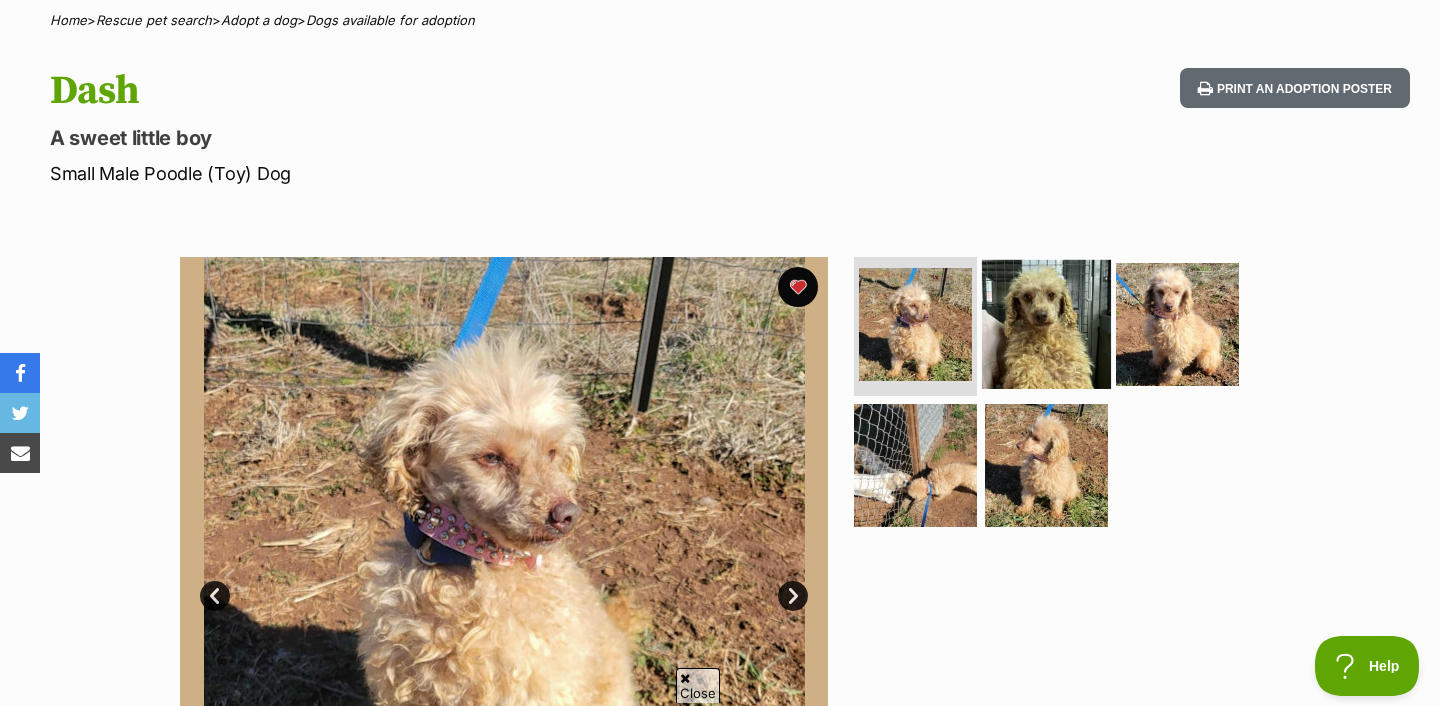 click at bounding box center (1046, 323) 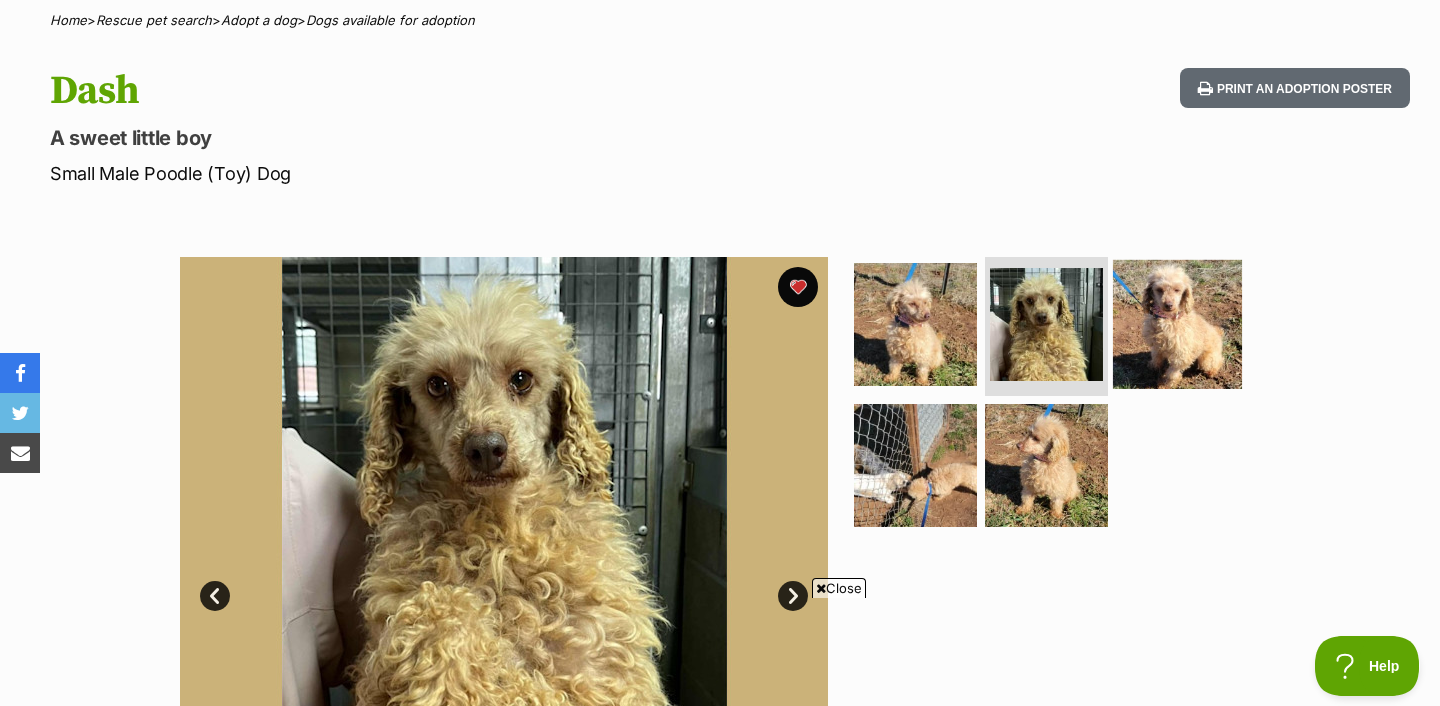 scroll, scrollTop: 0, scrollLeft: 0, axis: both 